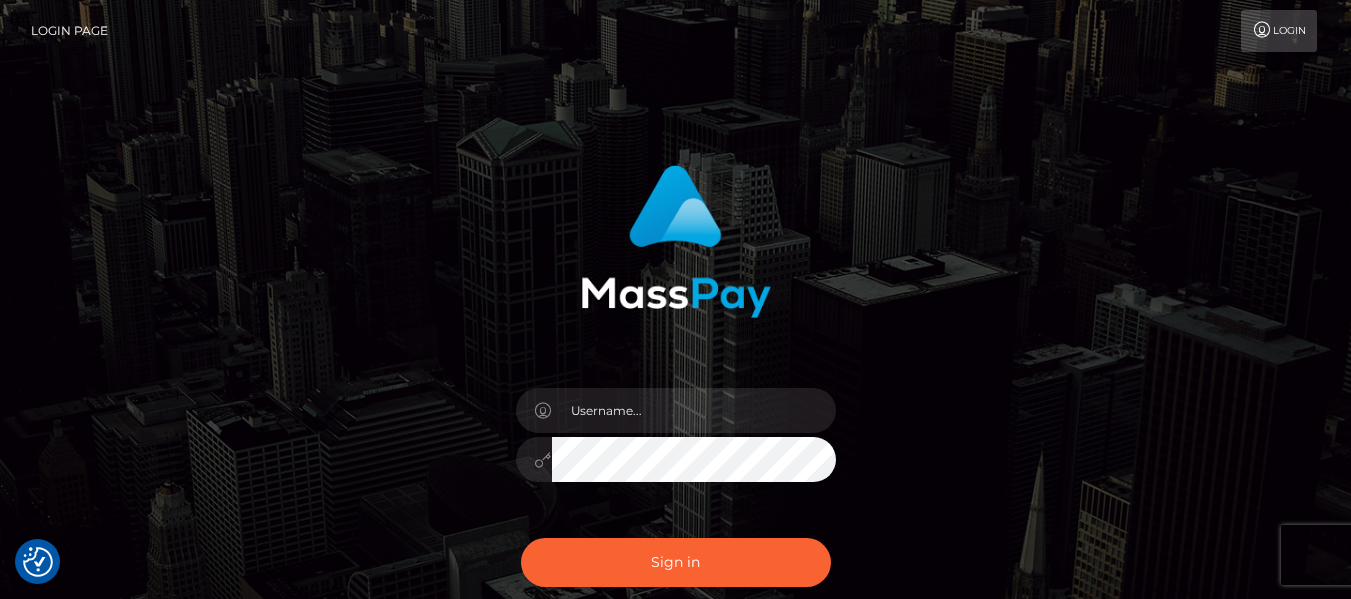 scroll, scrollTop: 0, scrollLeft: 0, axis: both 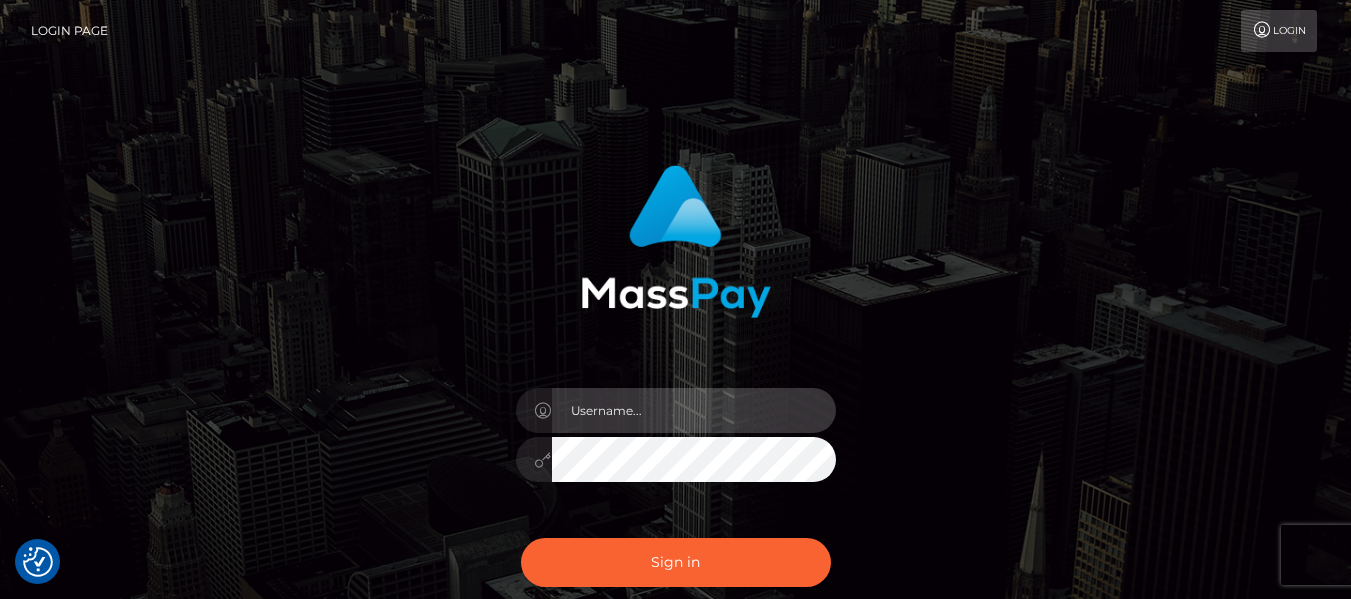 click at bounding box center [694, 410] 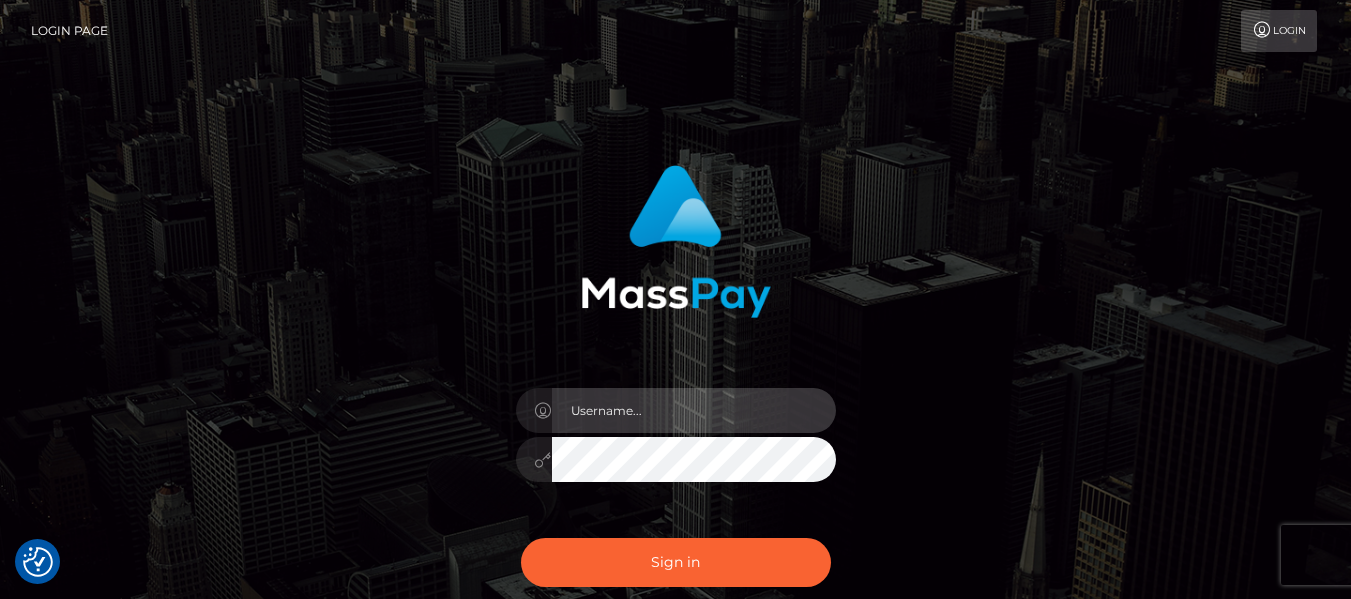 click at bounding box center [0, 809] 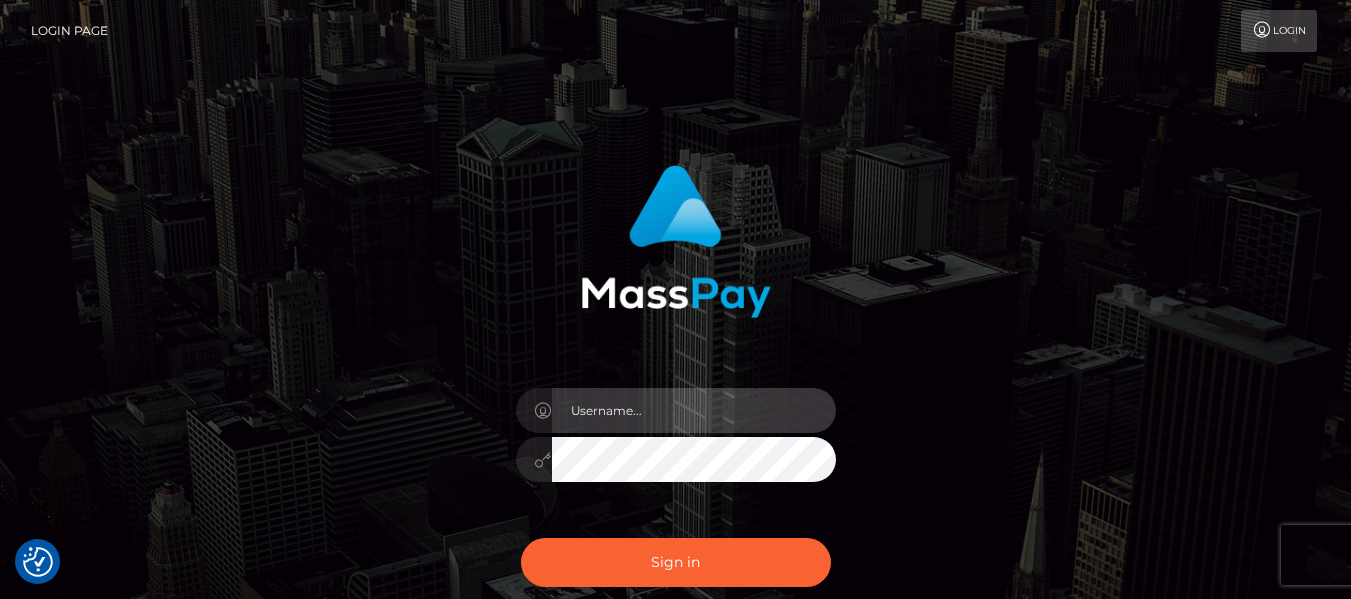 click at bounding box center (0, 809) 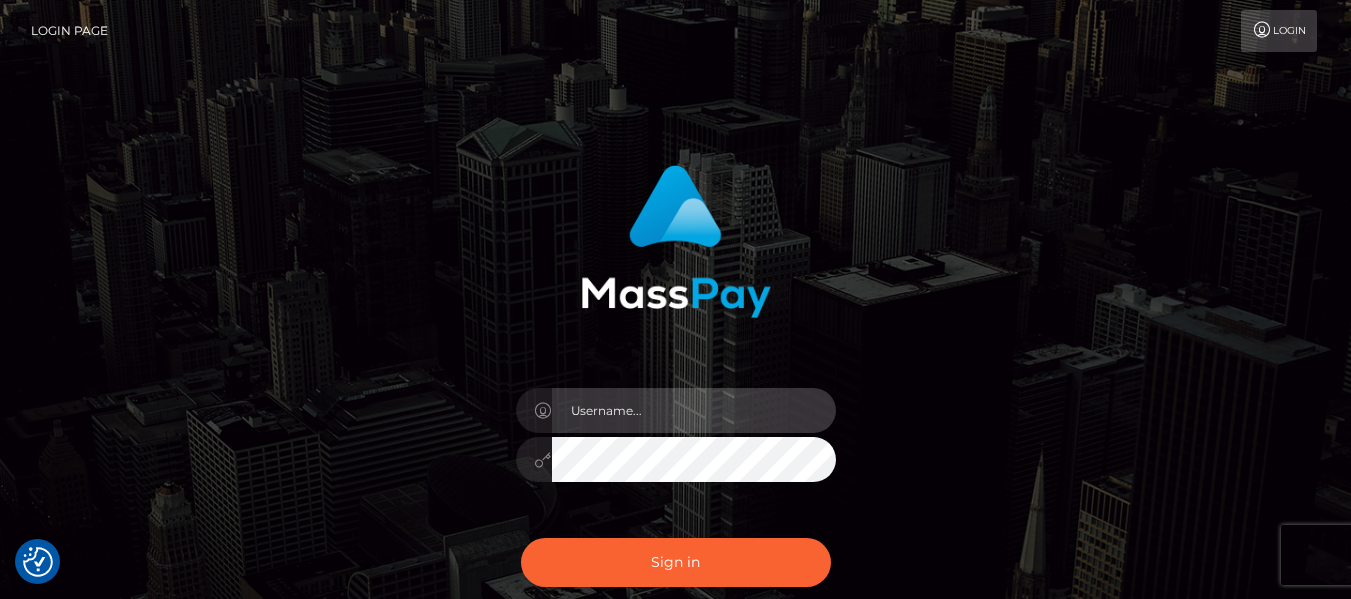 type on "lacey.throne" 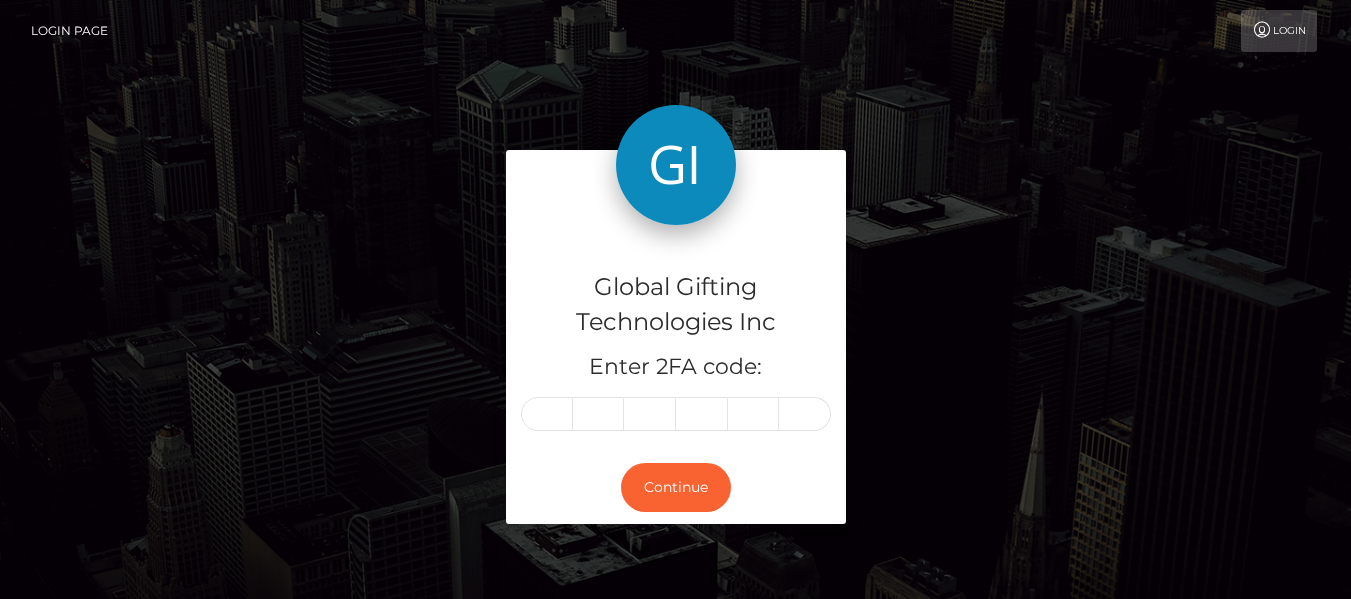 scroll, scrollTop: 0, scrollLeft: 0, axis: both 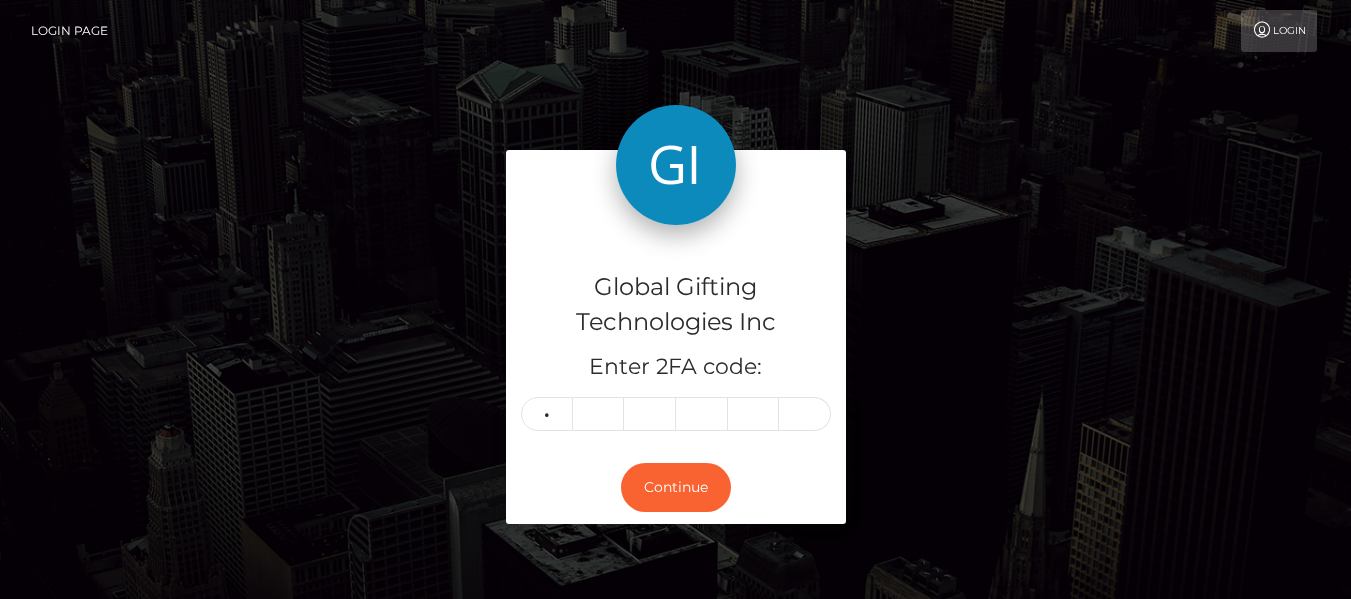 type on "2" 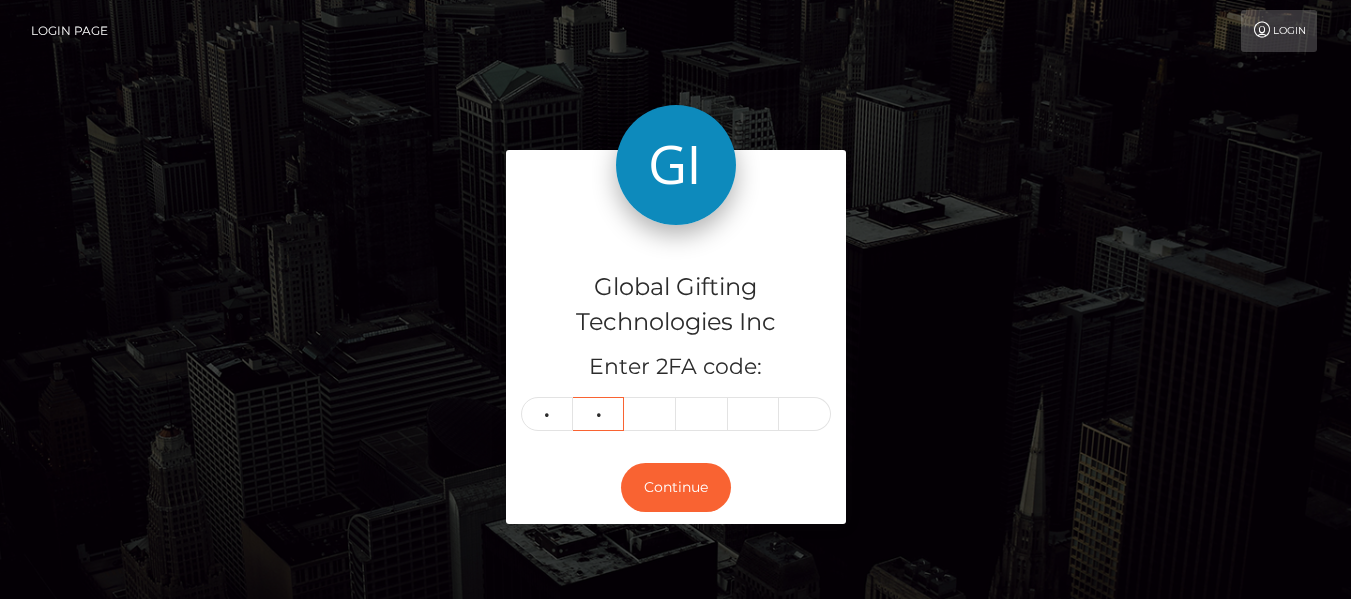 type on "0" 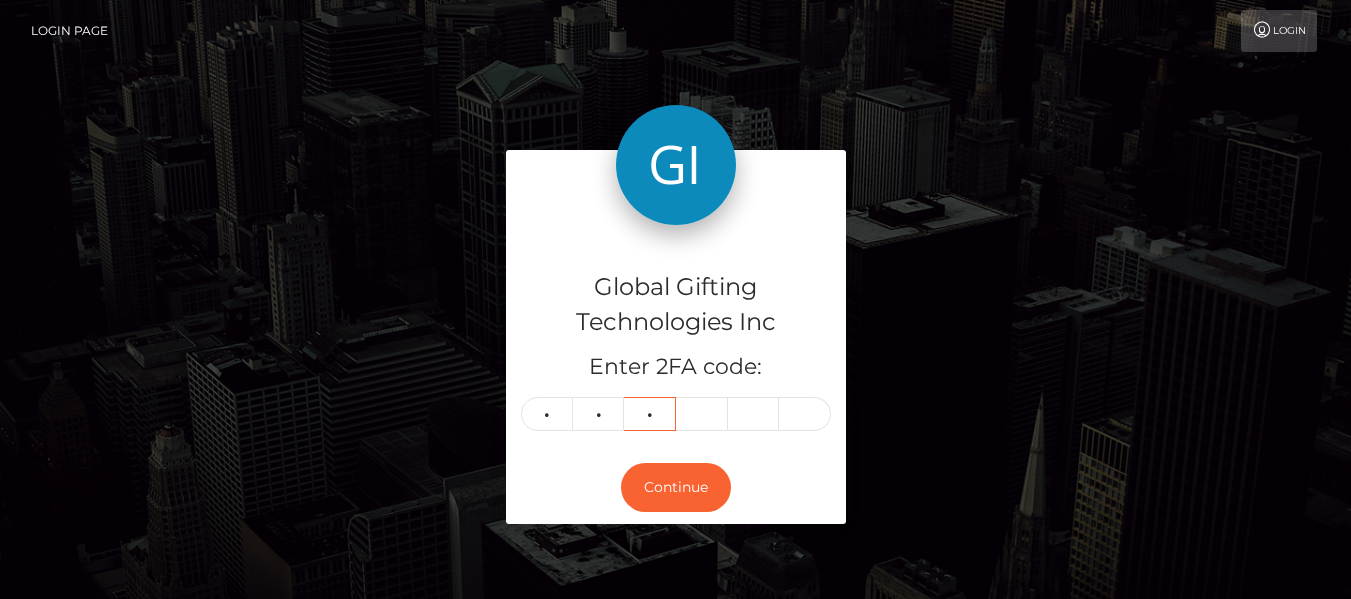 type on "2" 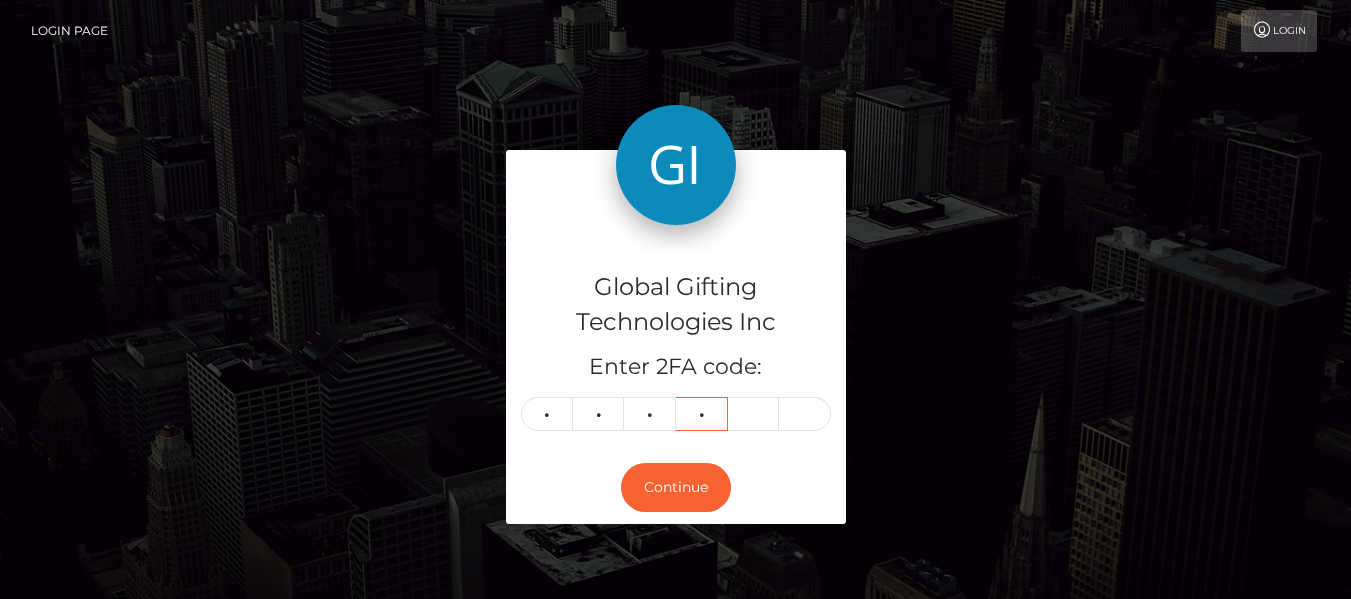 type on "1" 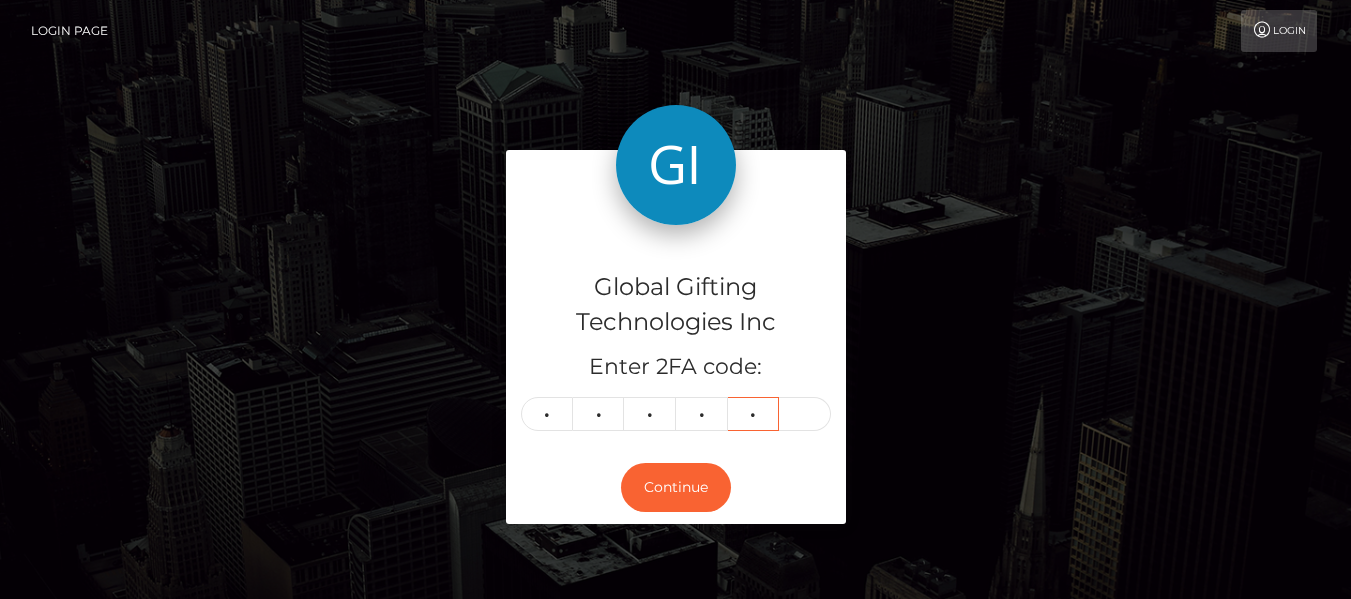 type on "4" 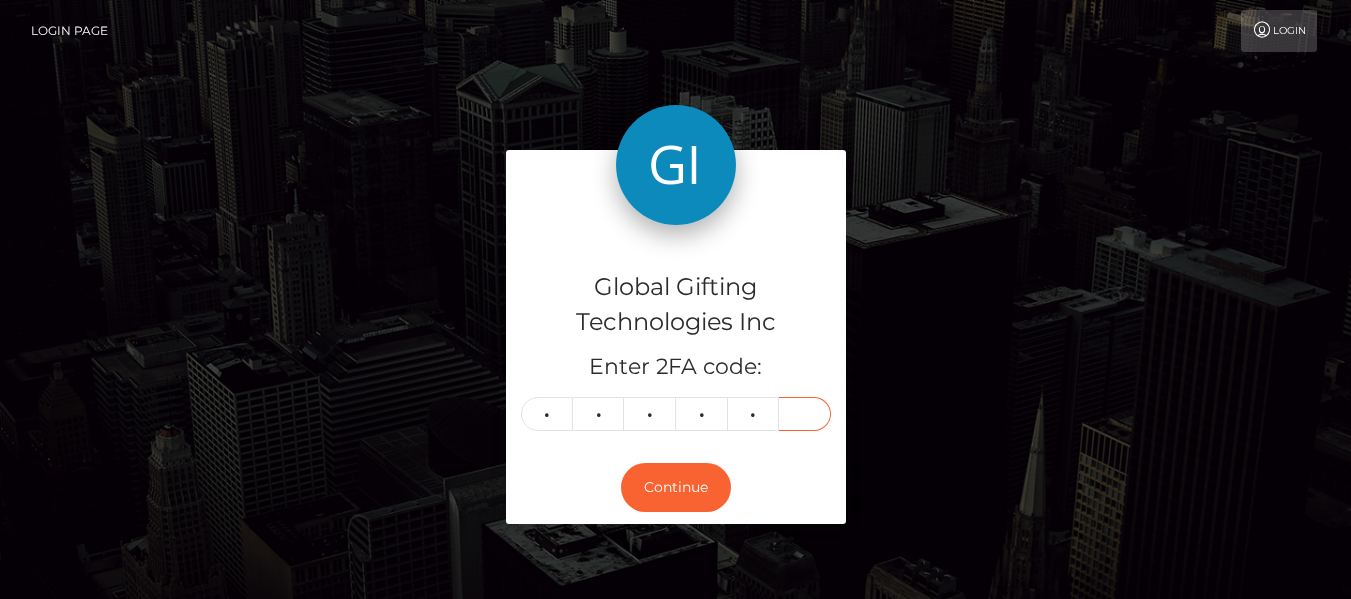 type on "0" 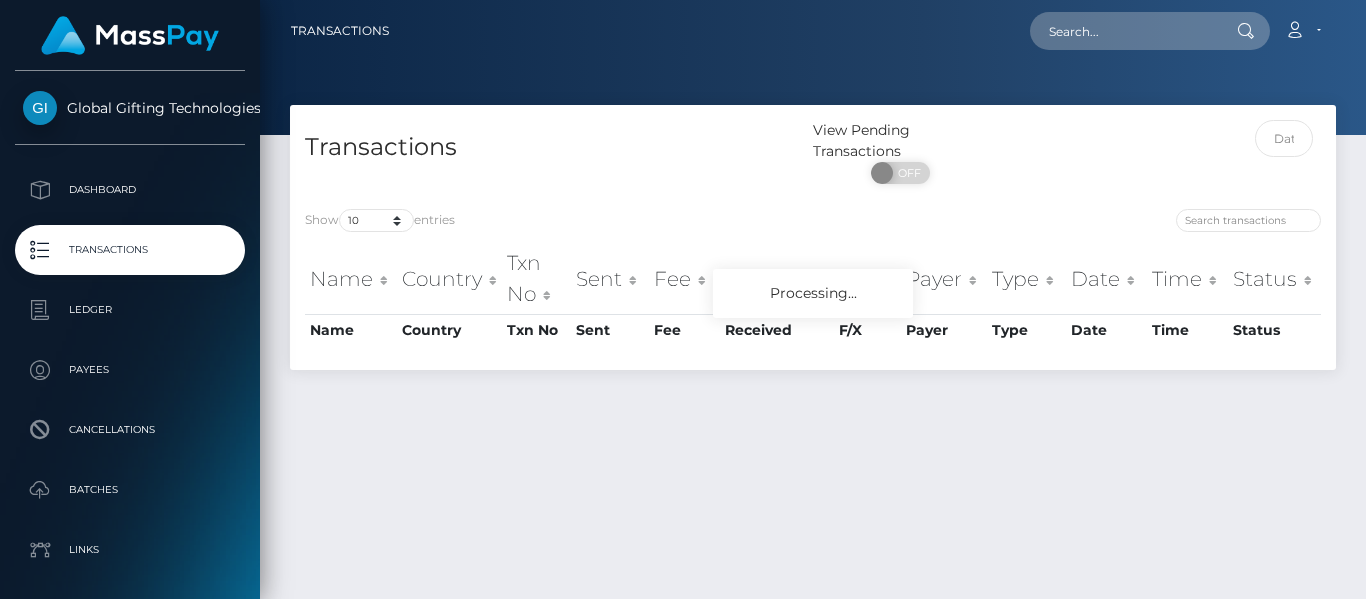 scroll, scrollTop: 0, scrollLeft: 0, axis: both 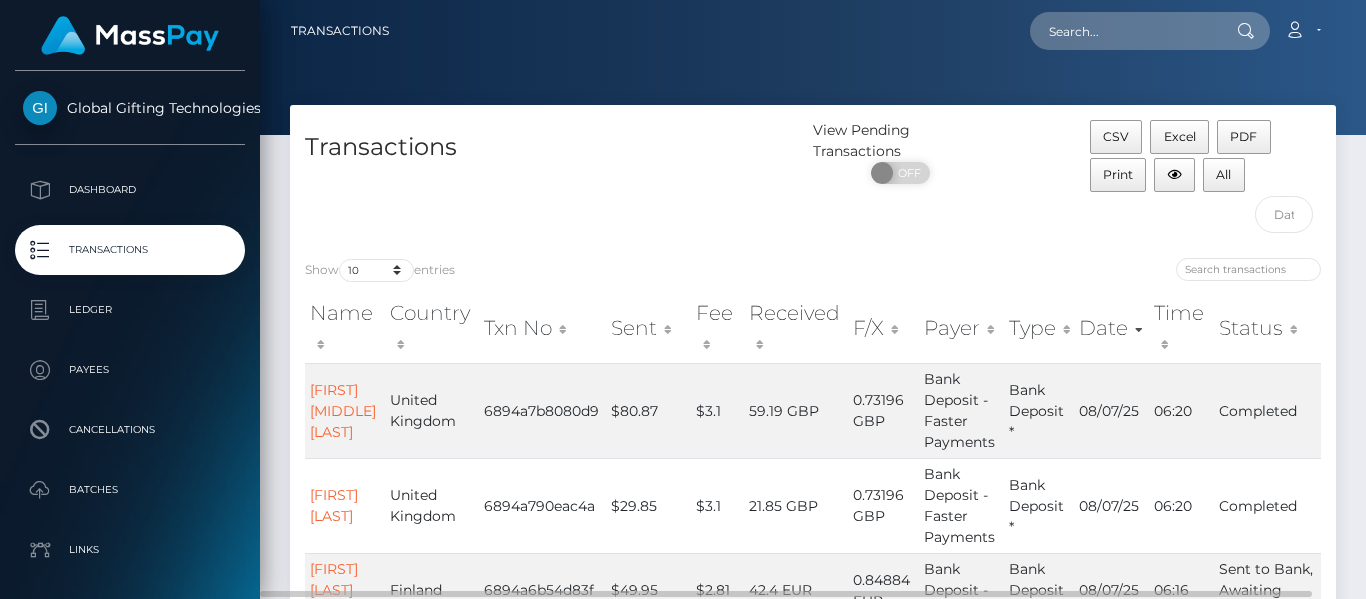 click at bounding box center [813, 67] 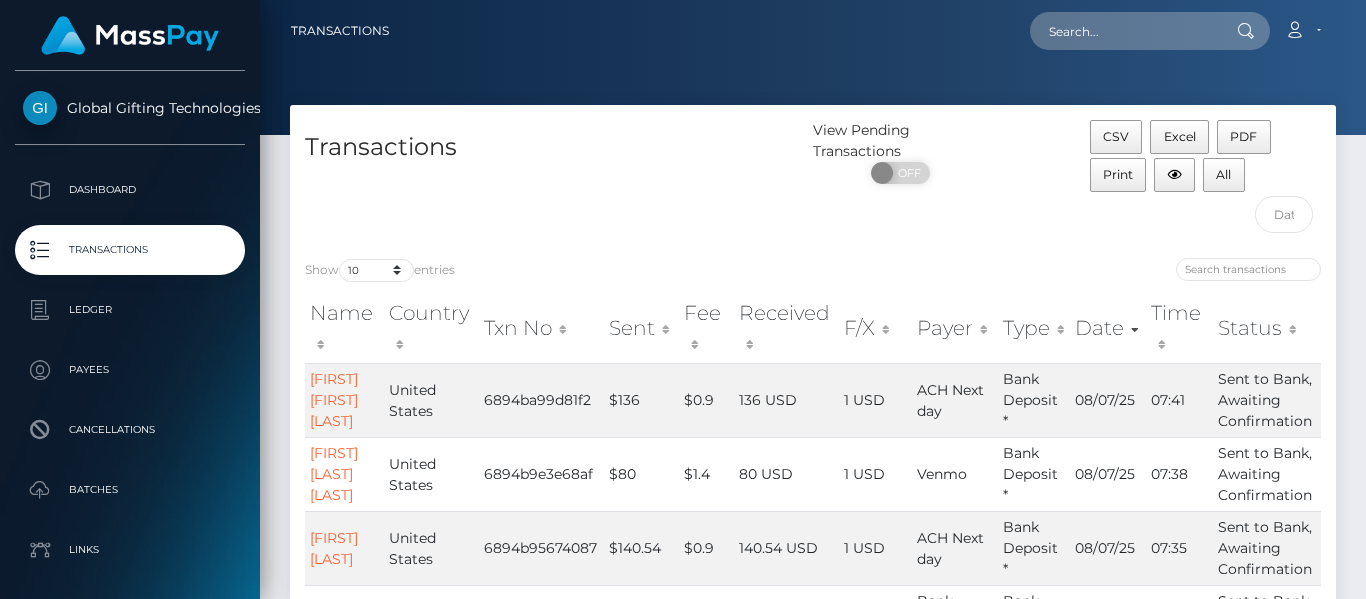 scroll, scrollTop: 0, scrollLeft: 0, axis: both 